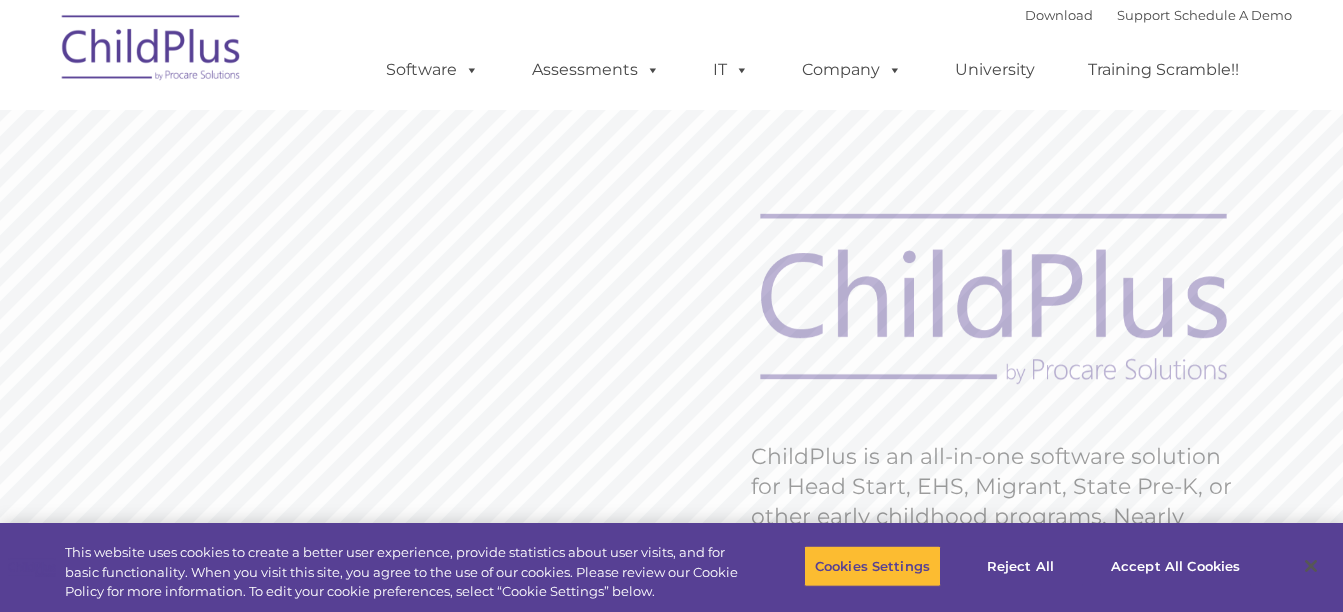 scroll, scrollTop: 0, scrollLeft: 0, axis: both 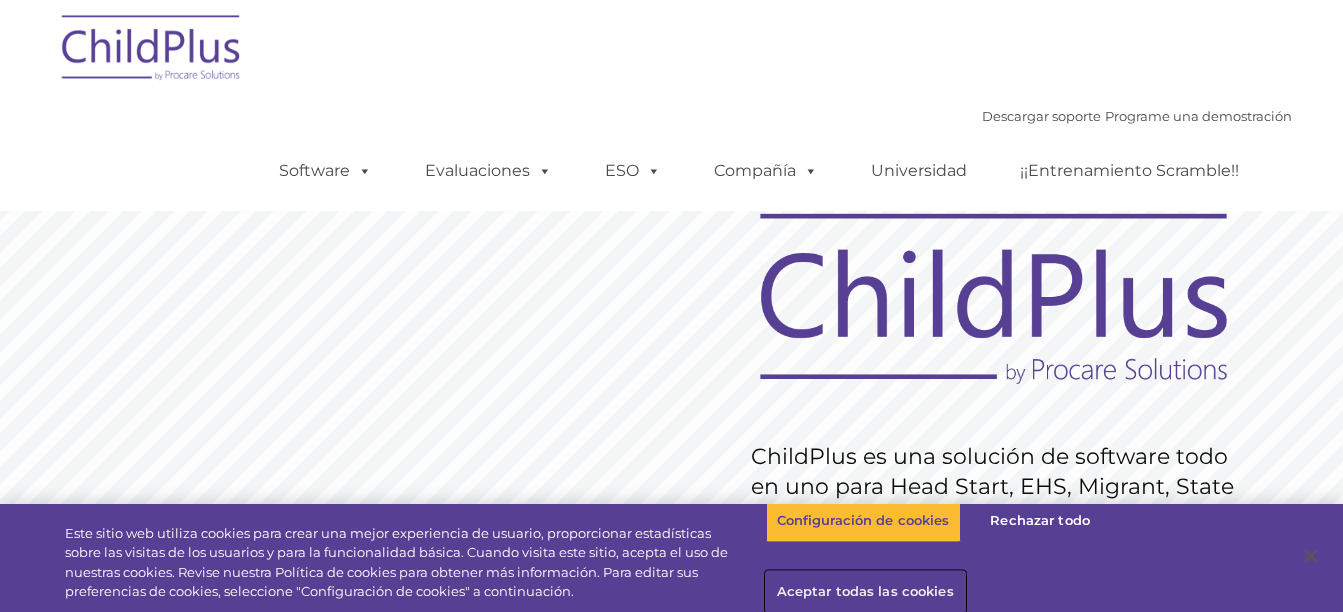 click on "Aceptar todas las cookies" at bounding box center [865, 592] 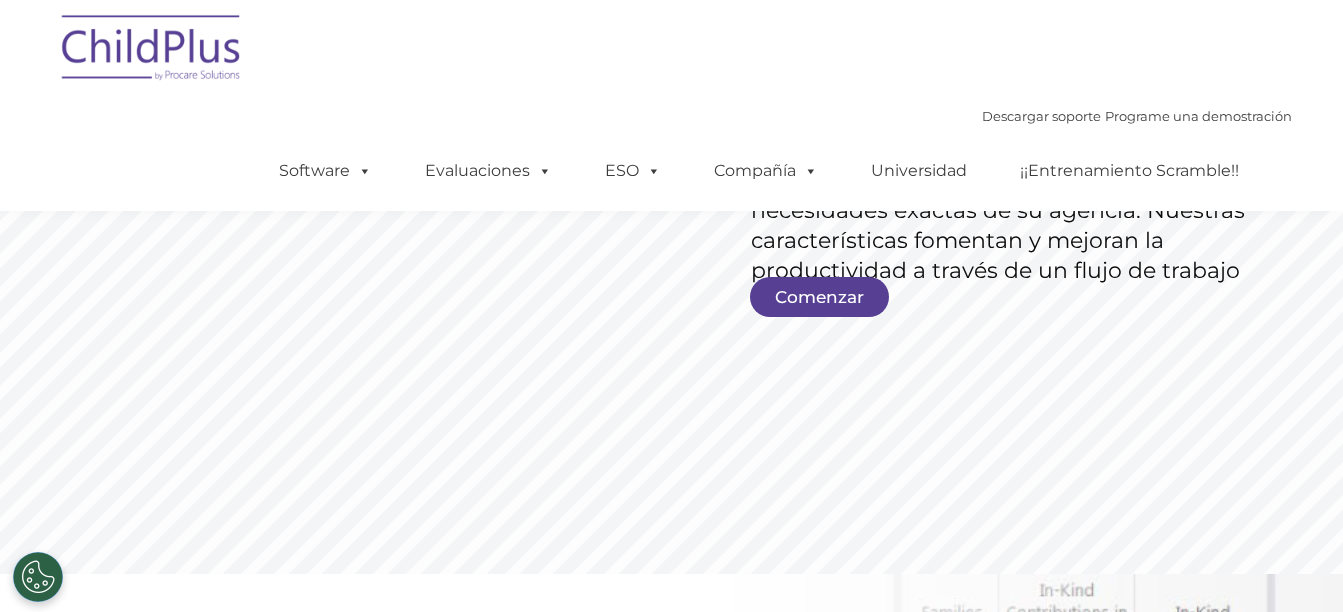 scroll, scrollTop: 390, scrollLeft: 0, axis: vertical 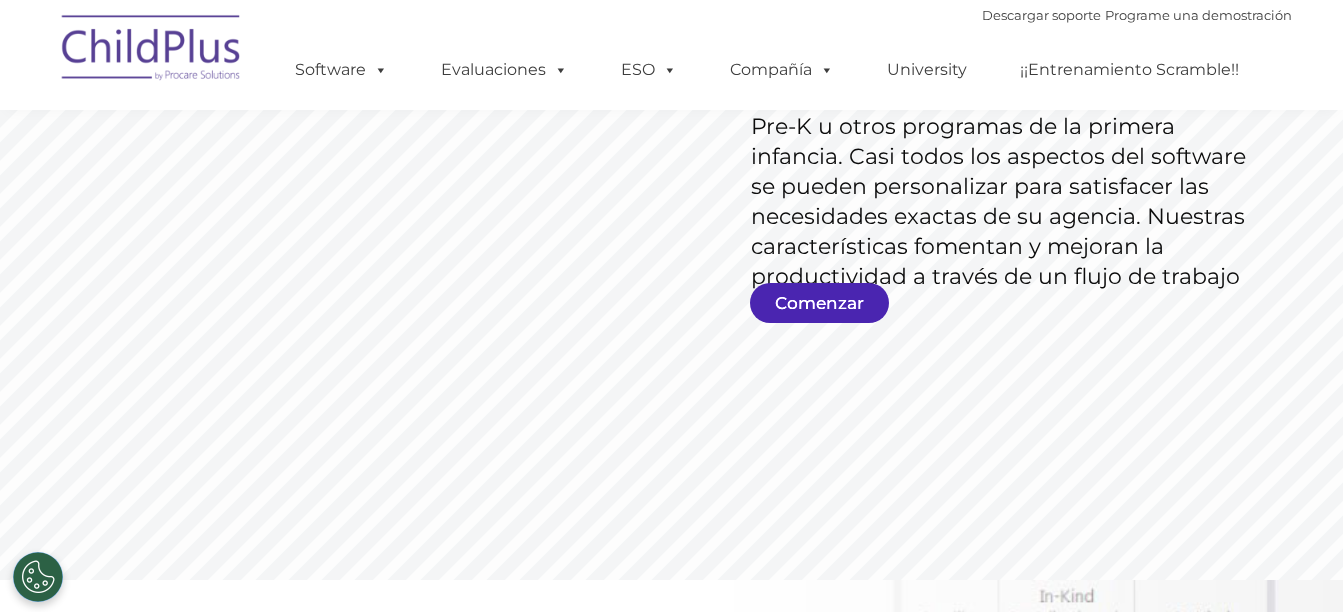 click on "Comenzar" at bounding box center (819, 303) 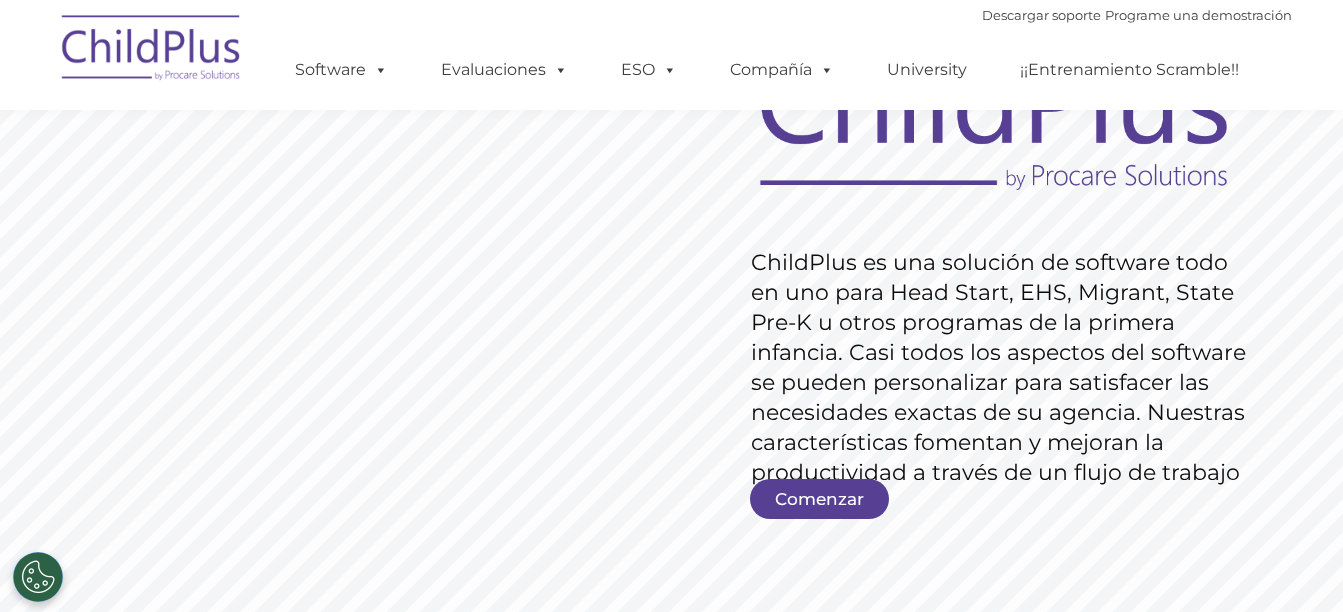 scroll, scrollTop: 200, scrollLeft: 0, axis: vertical 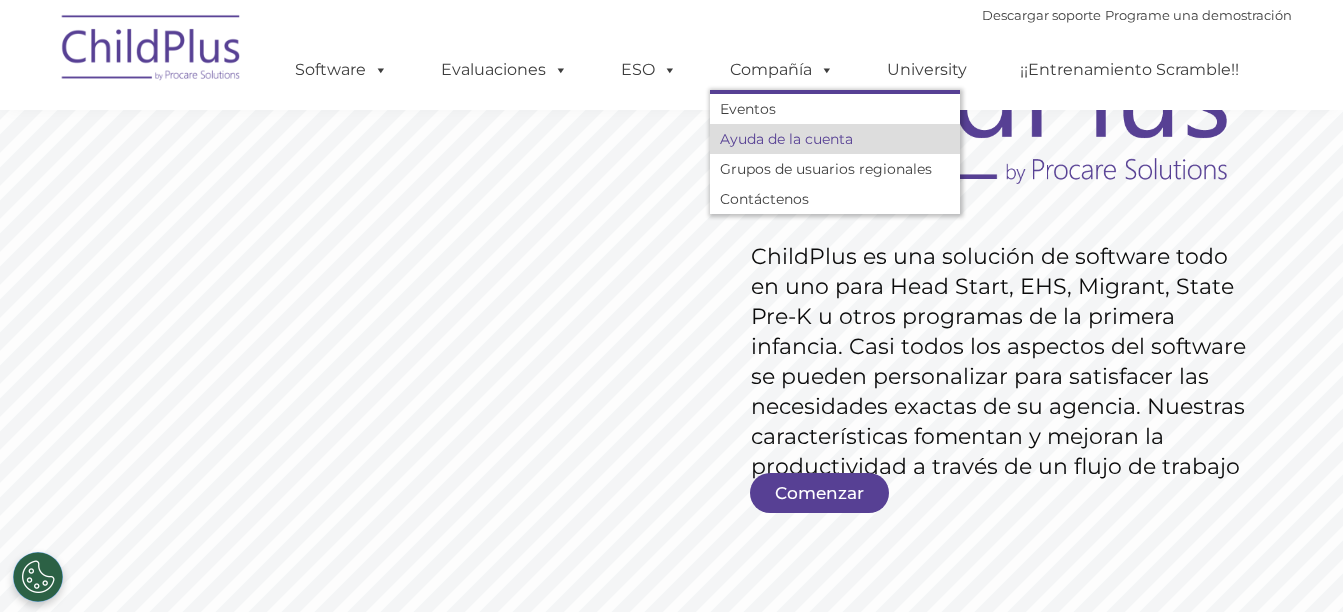 click on "Ayuda de la cuenta" at bounding box center [835, 139] 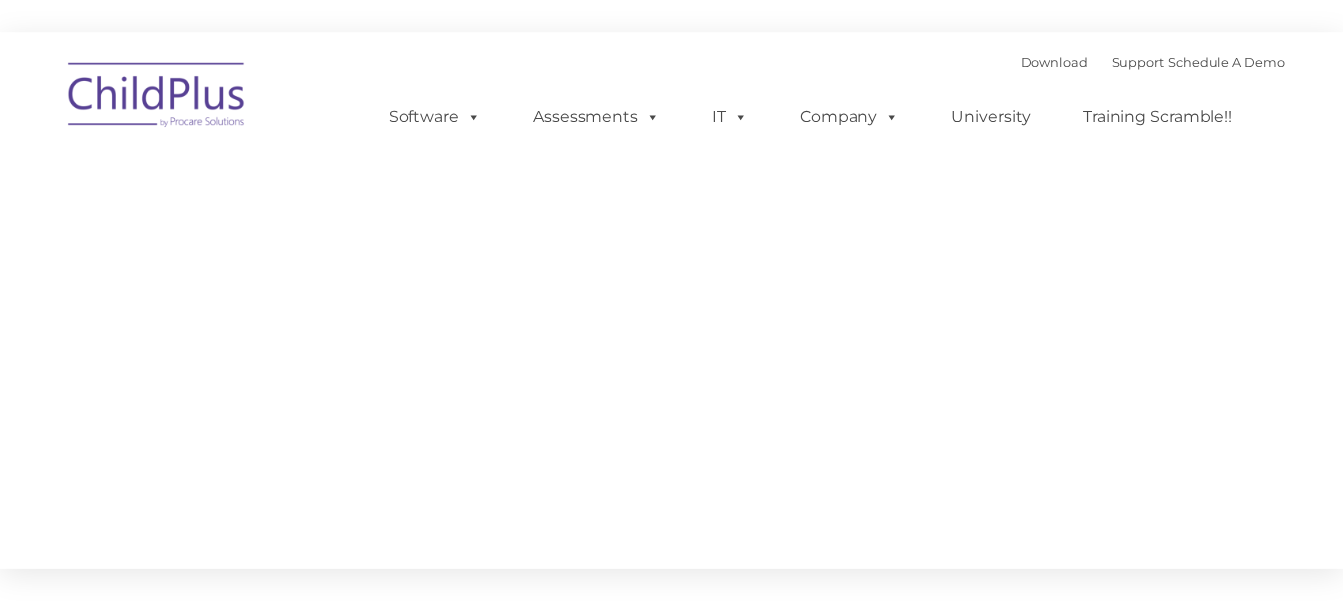 scroll, scrollTop: 0, scrollLeft: 0, axis: both 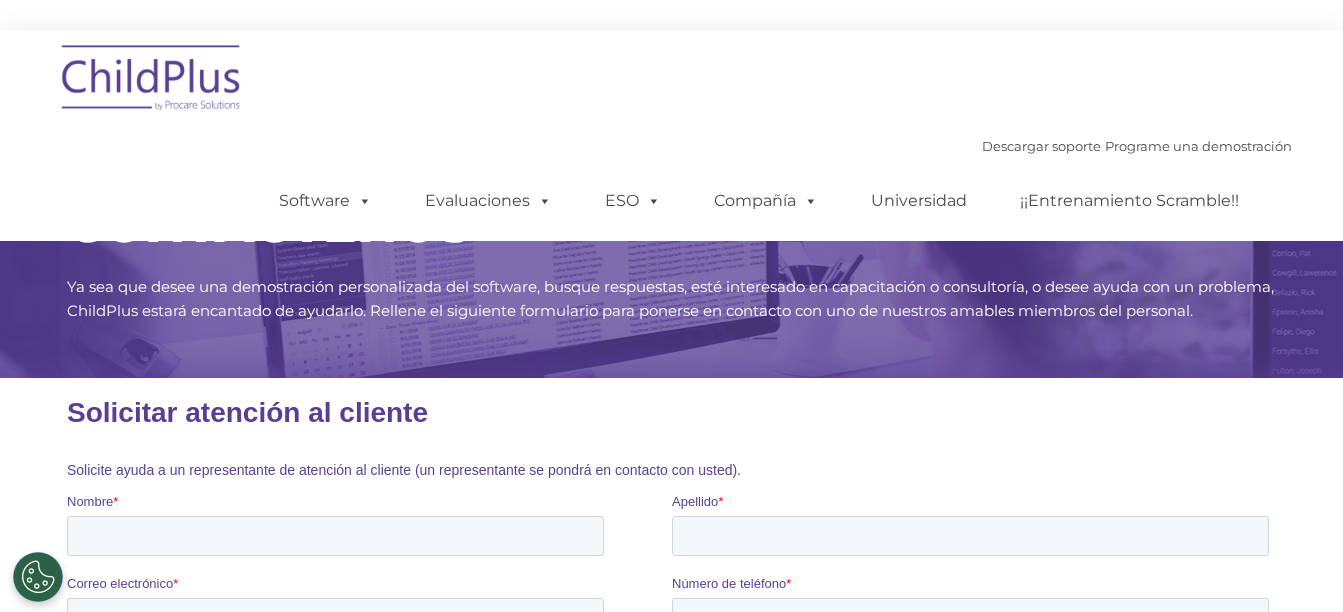 click on "Software
ChildPlus:  El sistema de gestión de datos de Head Start original y más utilizado, con más de 35 años de experiencia en el suministro de software, servicio y soporte.
Aprende más
Funciones
Programe una demostración
Empezar
Evaluaciones
DRDP en ChildPlus:  © Experimente y analice las evaluaciones de los niños y la gestión de datos de Head Start en un solo sistema, sin complejidad con ChildPlus.
Aprende más
Informes de DRDP
Reservar una llamada de descubrimiento
Asista a una demostración grupal
Preguntas frecuentes sobre DRDP
ESO
Hospitalidad Seguridad Requisitos del sistema Descargar Política de software
Compañía
Eventos Ayuda de la cuenta Grupos de usuarios regionales Contáctenos
Universidad ¡¡Entrenamiento Scramble!!" at bounding box center (773, 100) 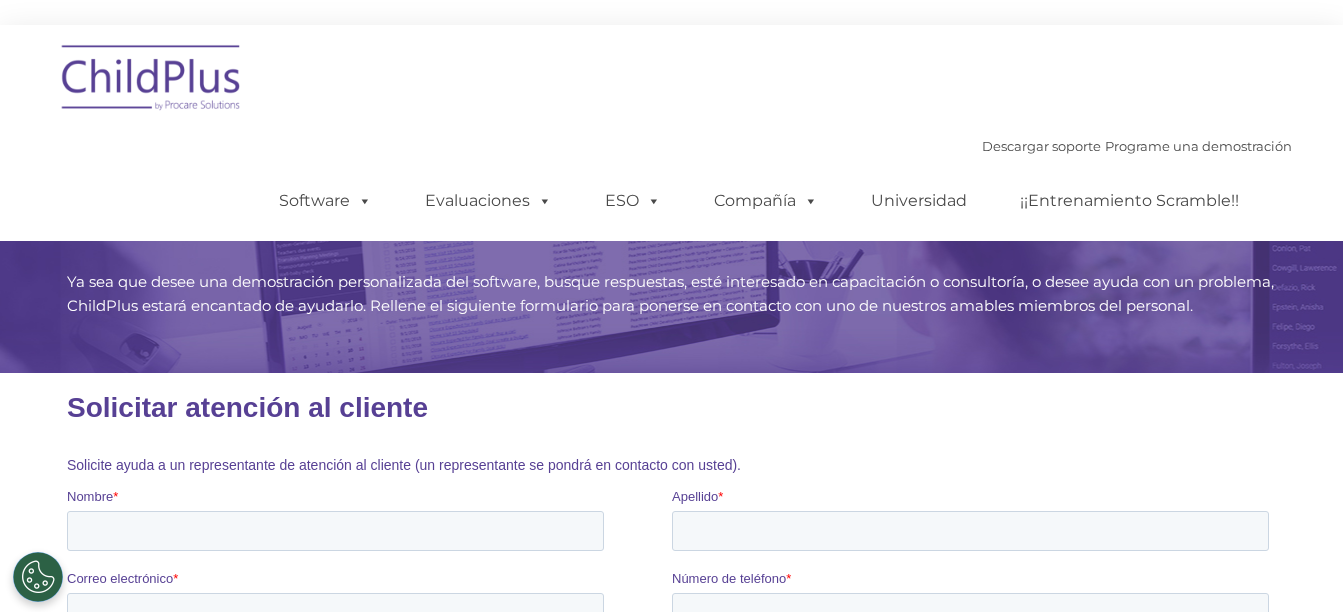 scroll, scrollTop: 0, scrollLeft: 0, axis: both 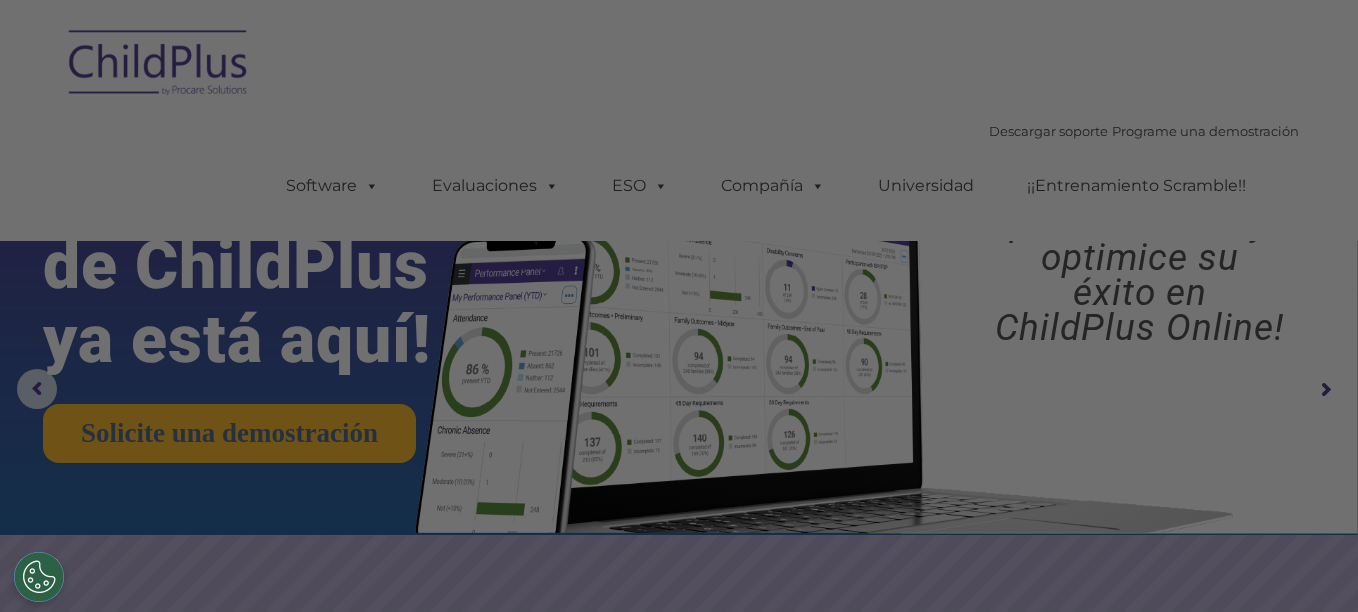 click at bounding box center [686, 309] 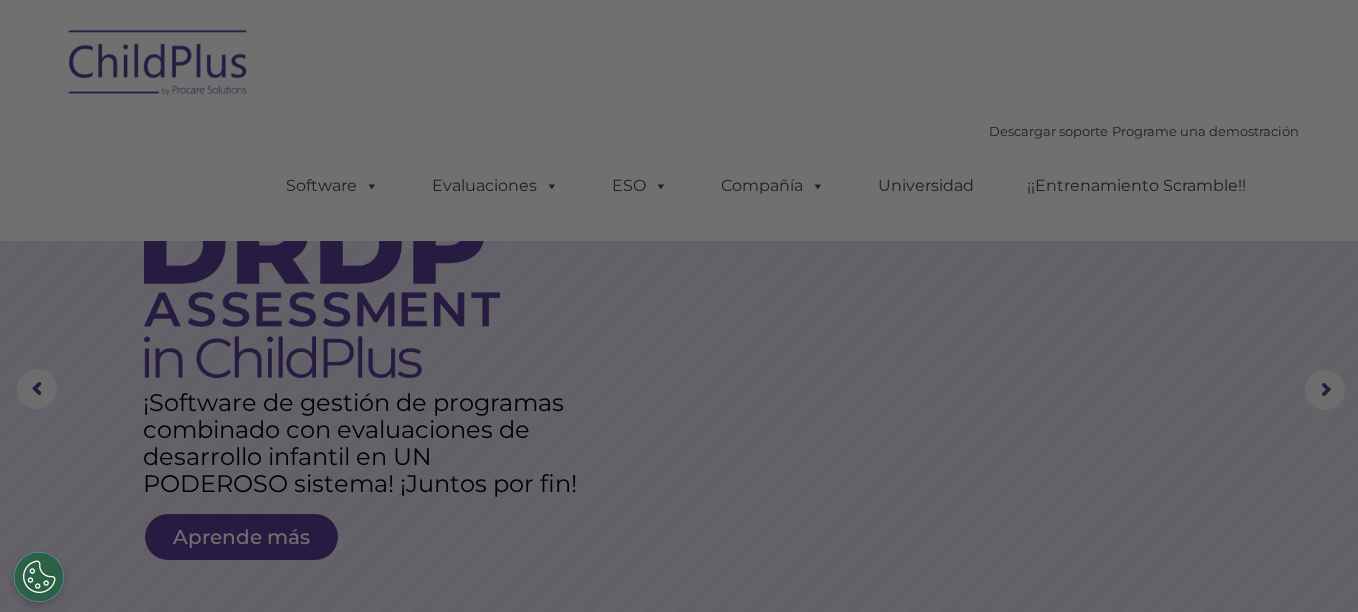 click at bounding box center (686, 309) 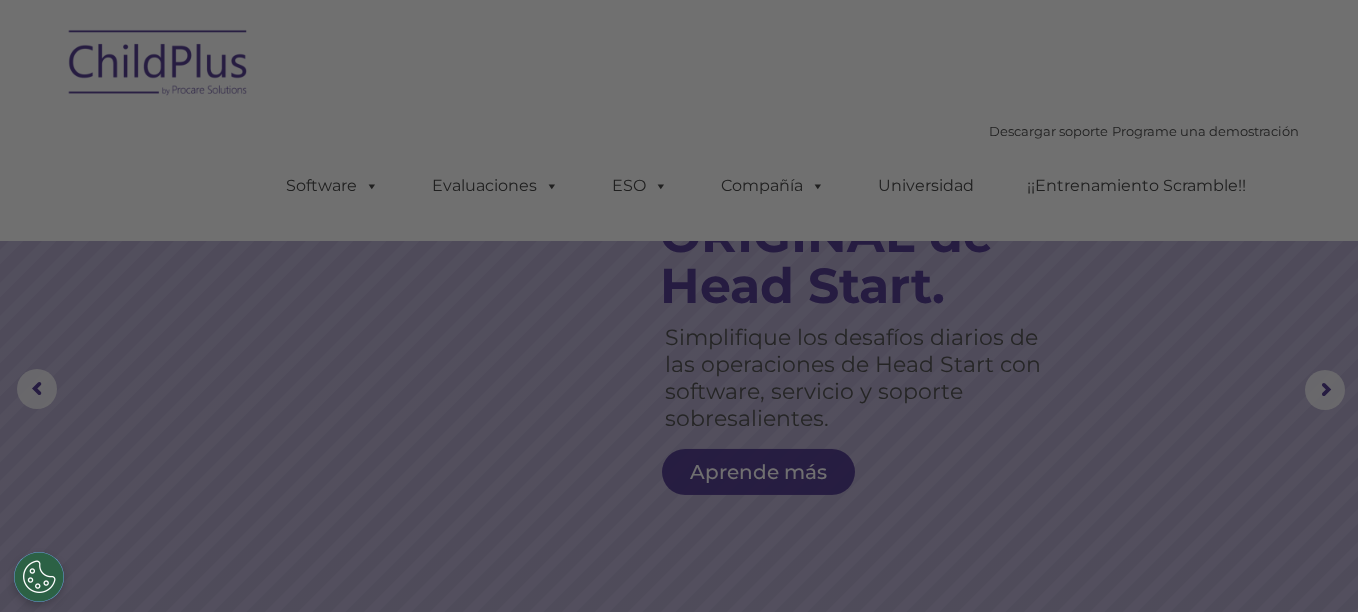 click at bounding box center (686, 309) 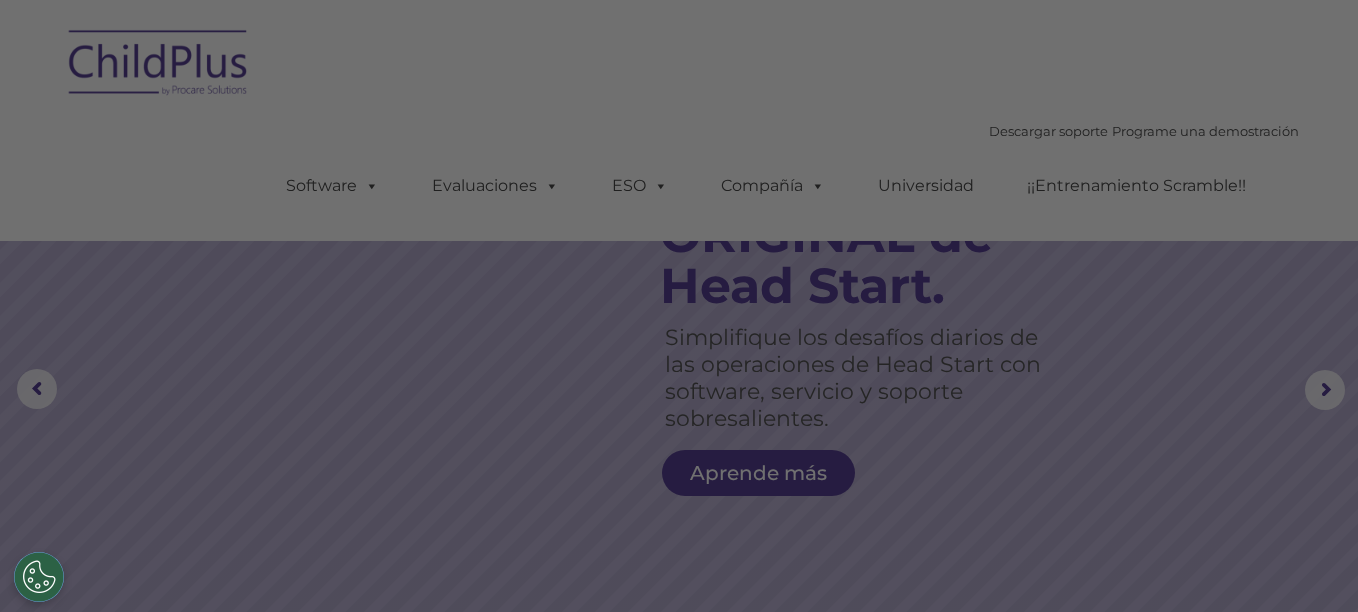click at bounding box center [686, 309] 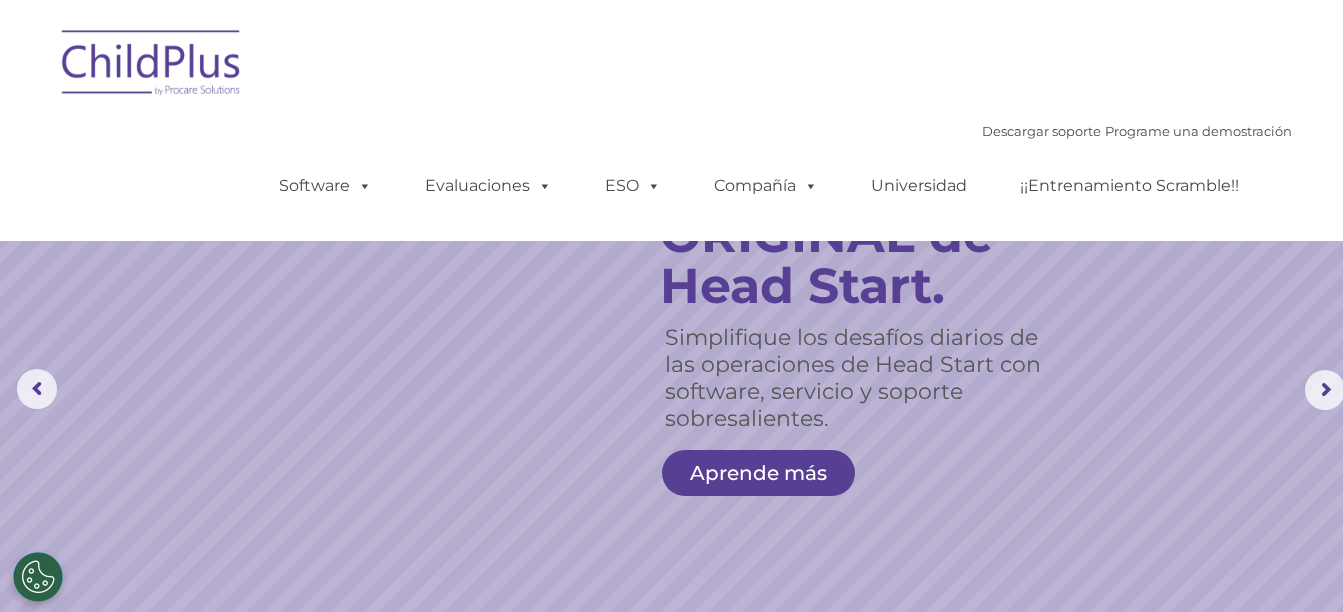 click on "Simplifique los desafíos diarios de las operaciones de Head Start con software, servicio y soporte sobresalientes.
El software ORIGINAL de Head Start.  Aprende más" at bounding box center (679, 390) 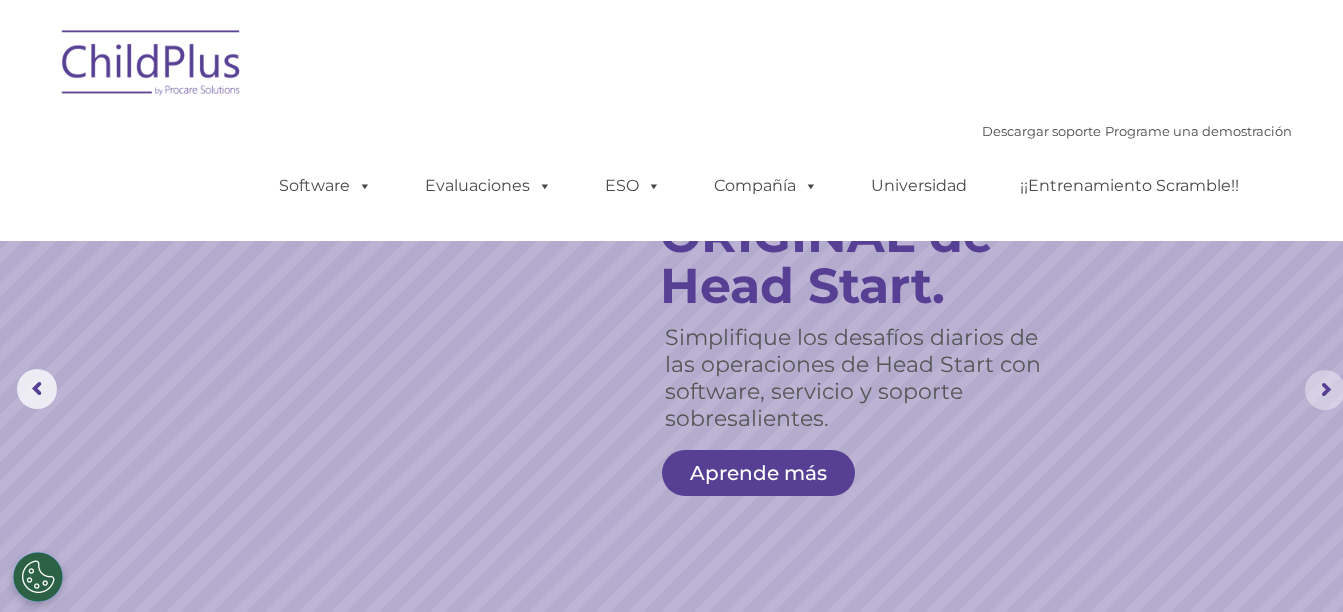click at bounding box center (1325, 390) 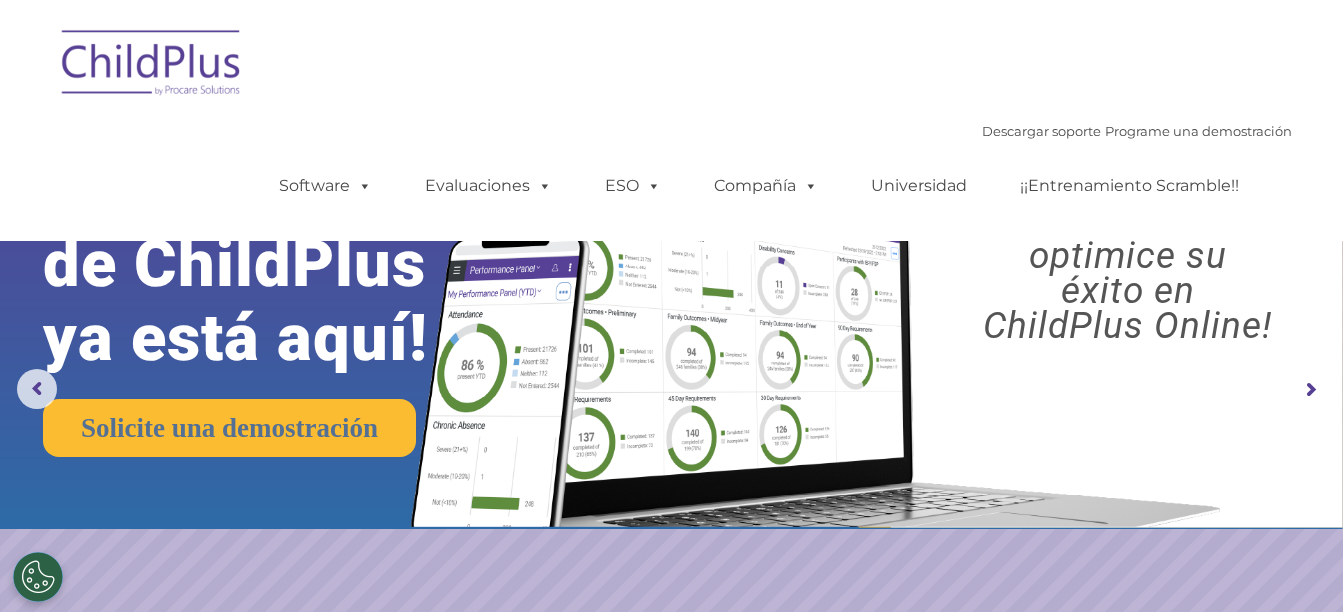 click at bounding box center [1310, 390] 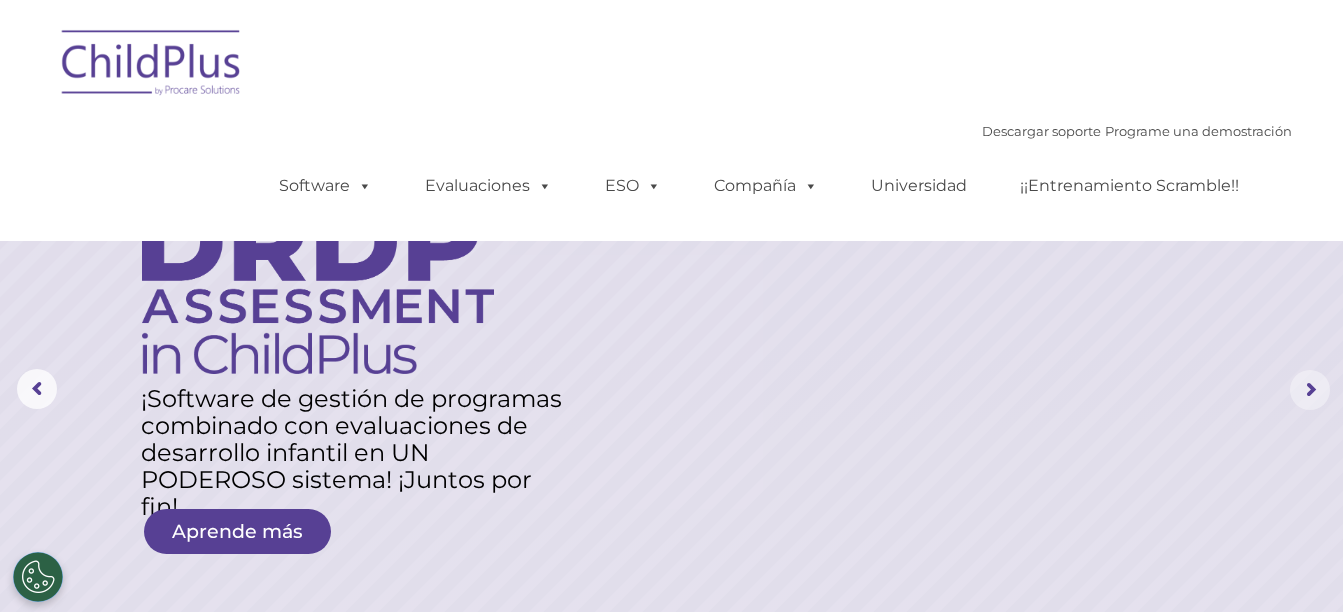 click at bounding box center (1310, 390) 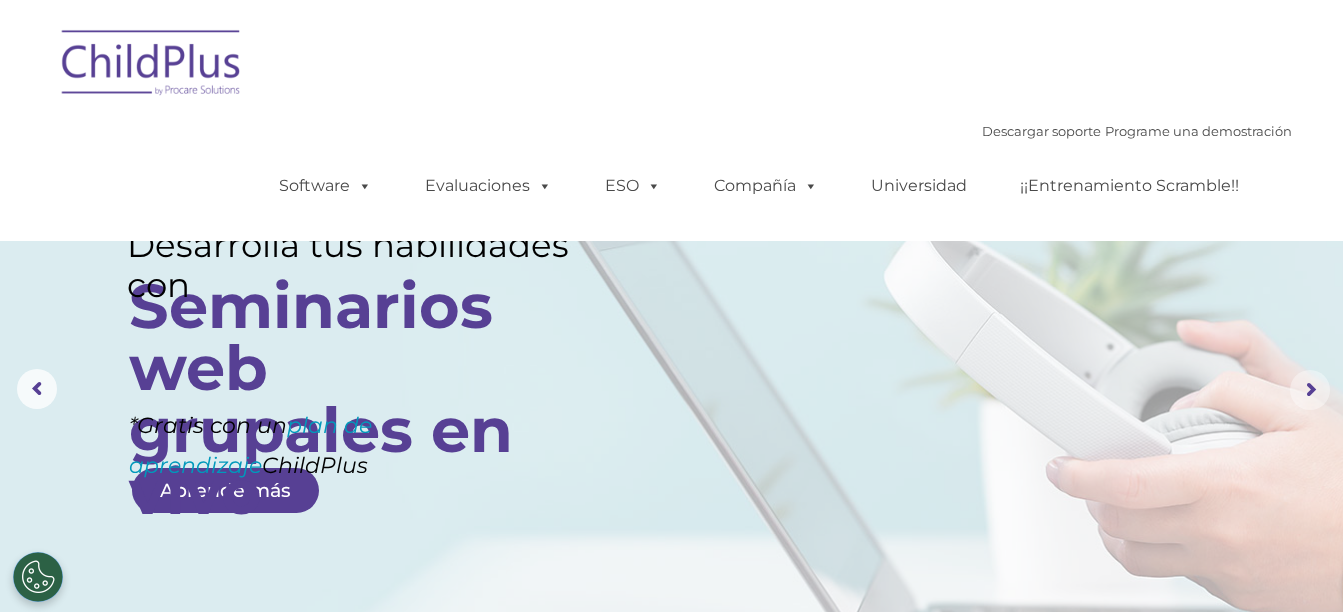click at bounding box center [1310, 390] 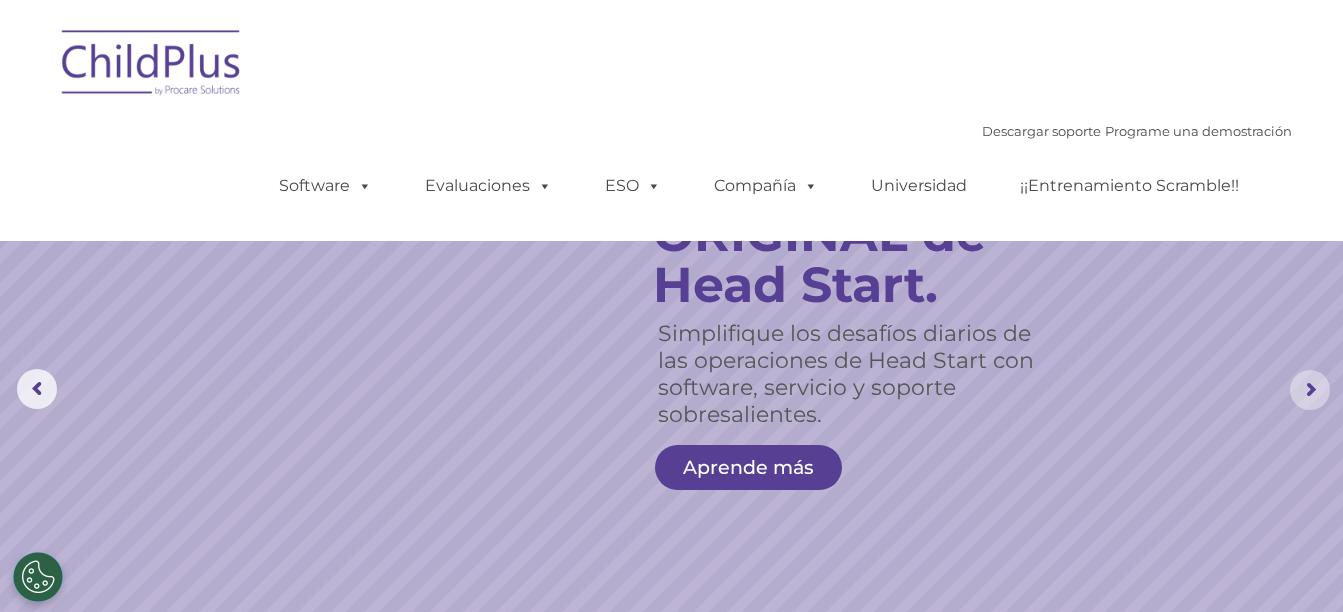 click at bounding box center (1310, 390) 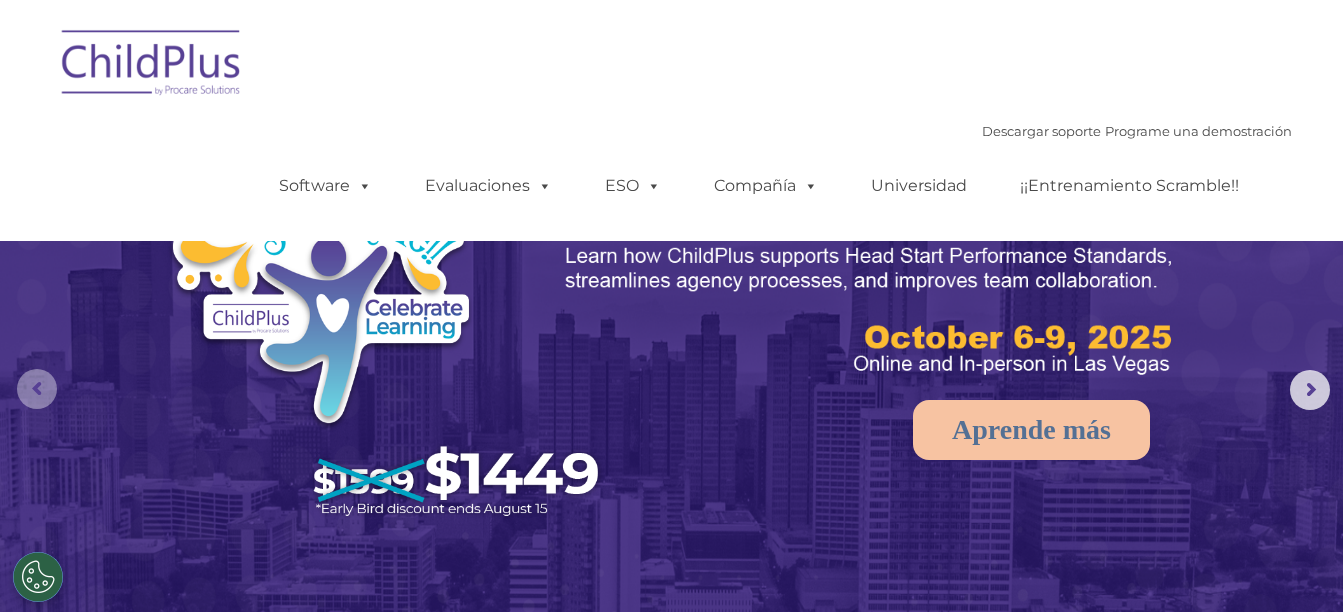 click at bounding box center [37, 389] 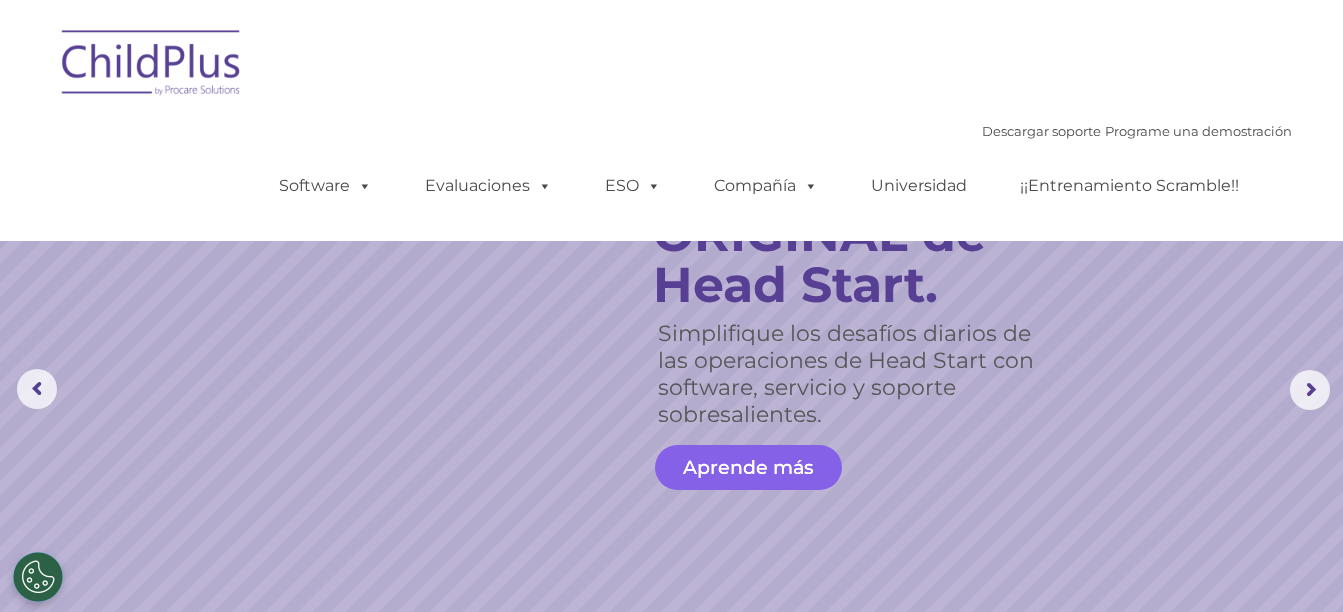 click on "Aprende más" at bounding box center (748, 467) 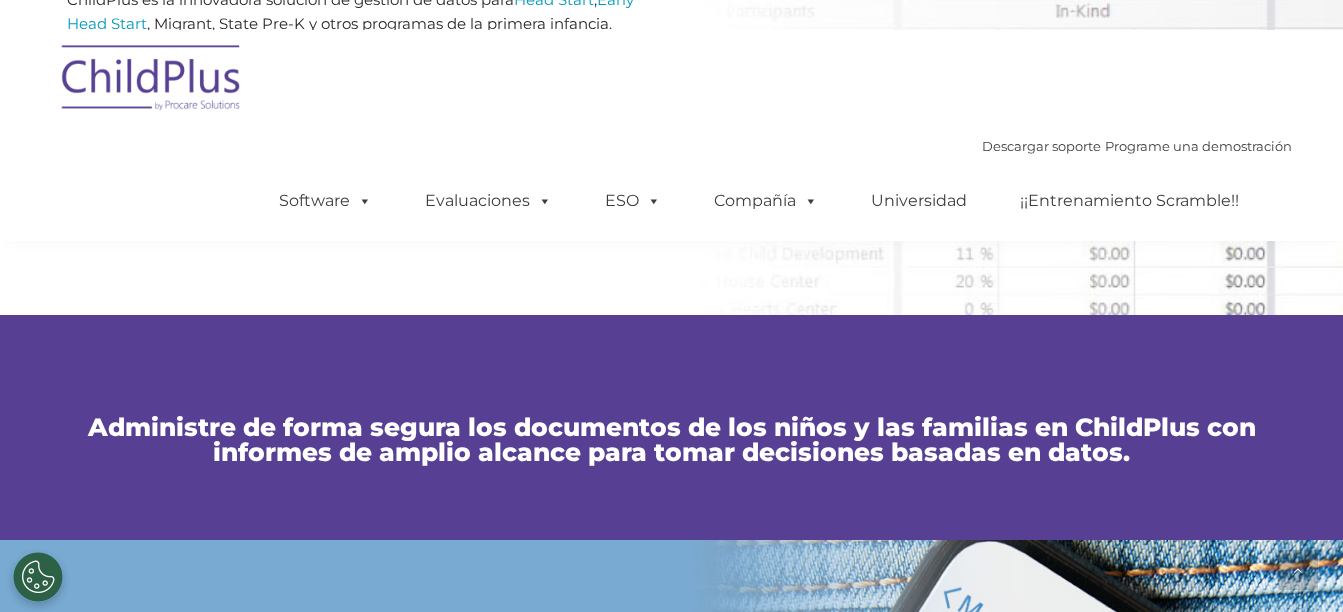 scroll, scrollTop: 1250, scrollLeft: 0, axis: vertical 